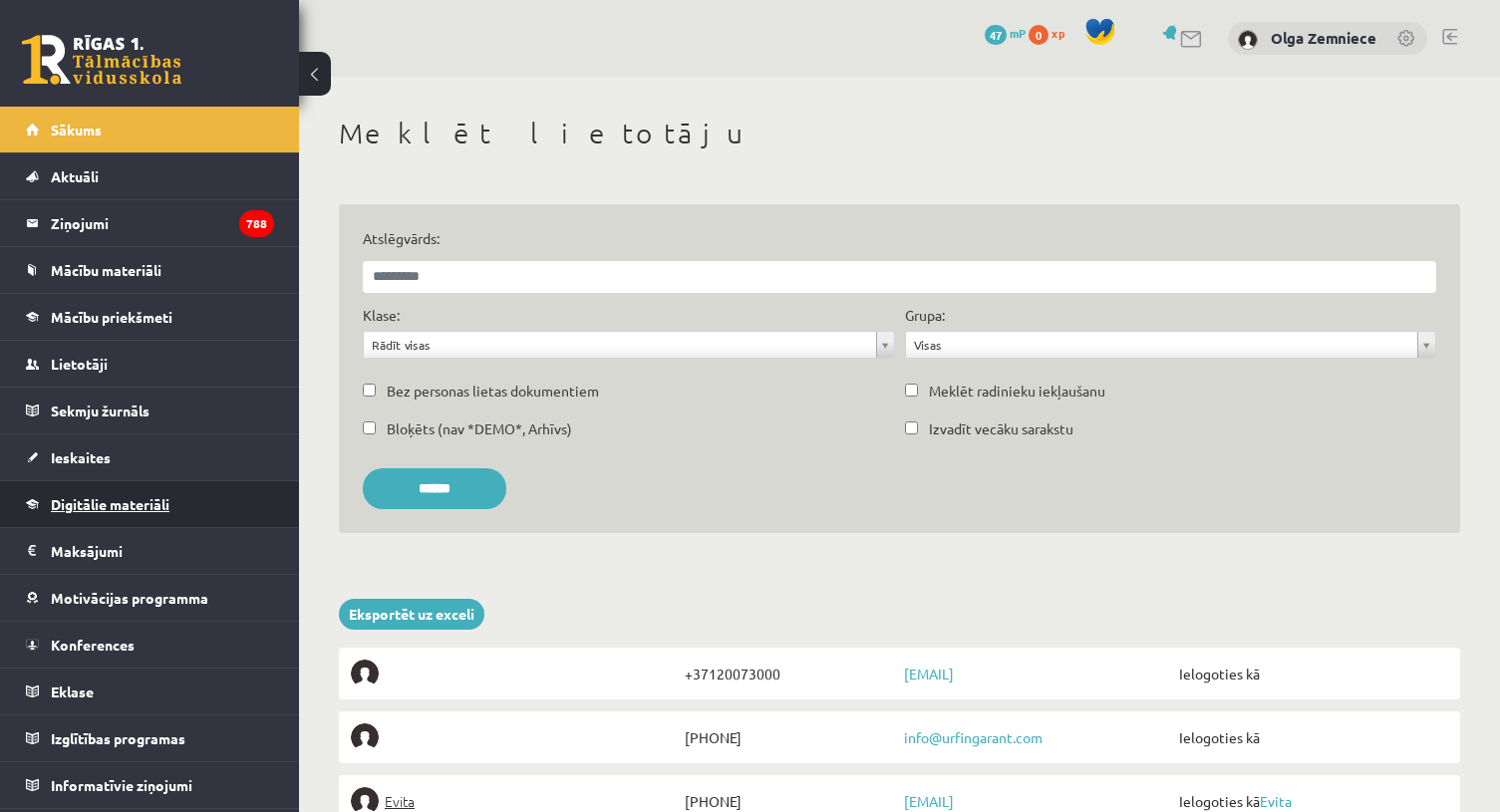 scroll, scrollTop: 0, scrollLeft: 0, axis: both 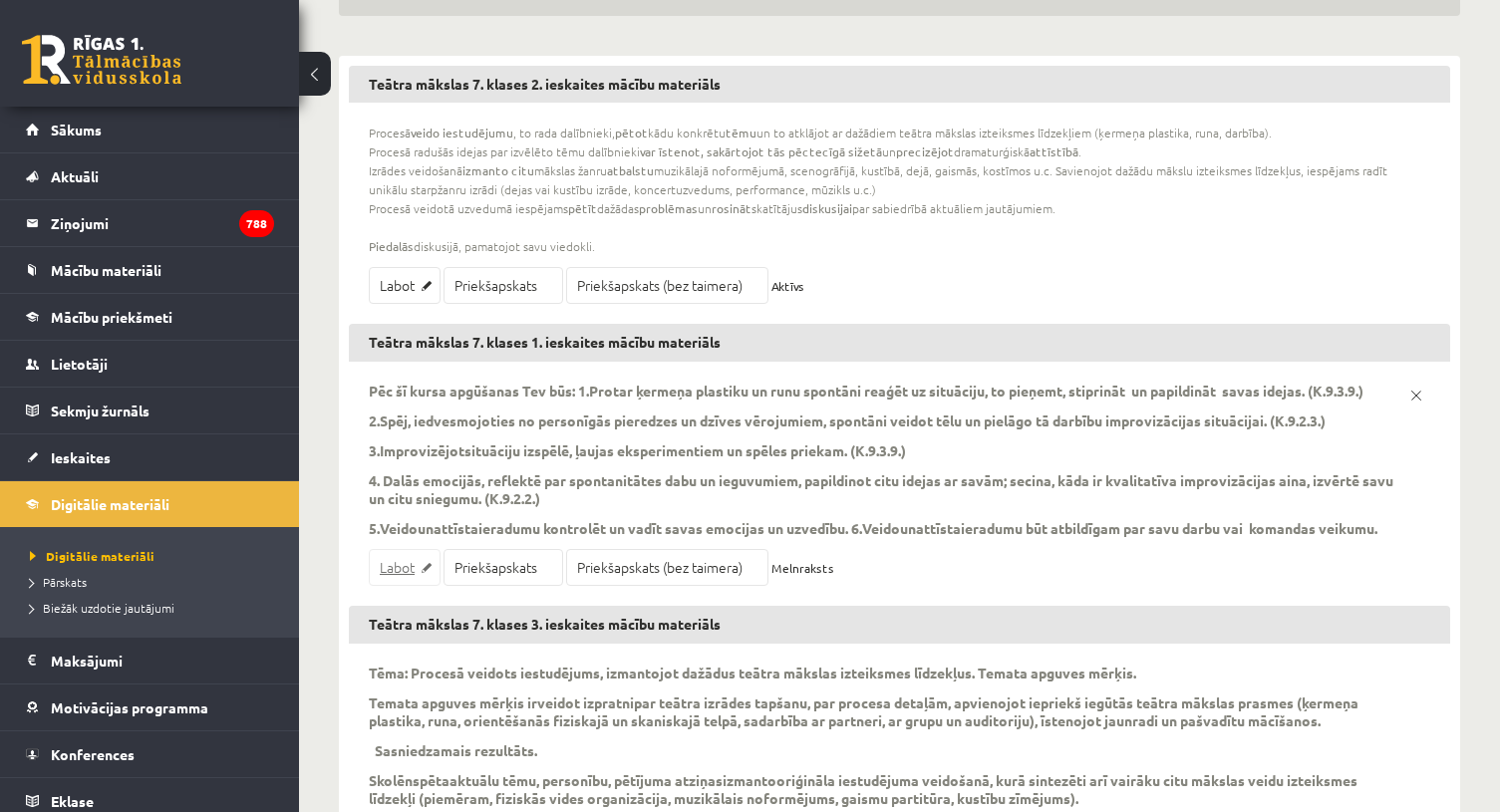 click on "Labot" at bounding box center [405, 567] 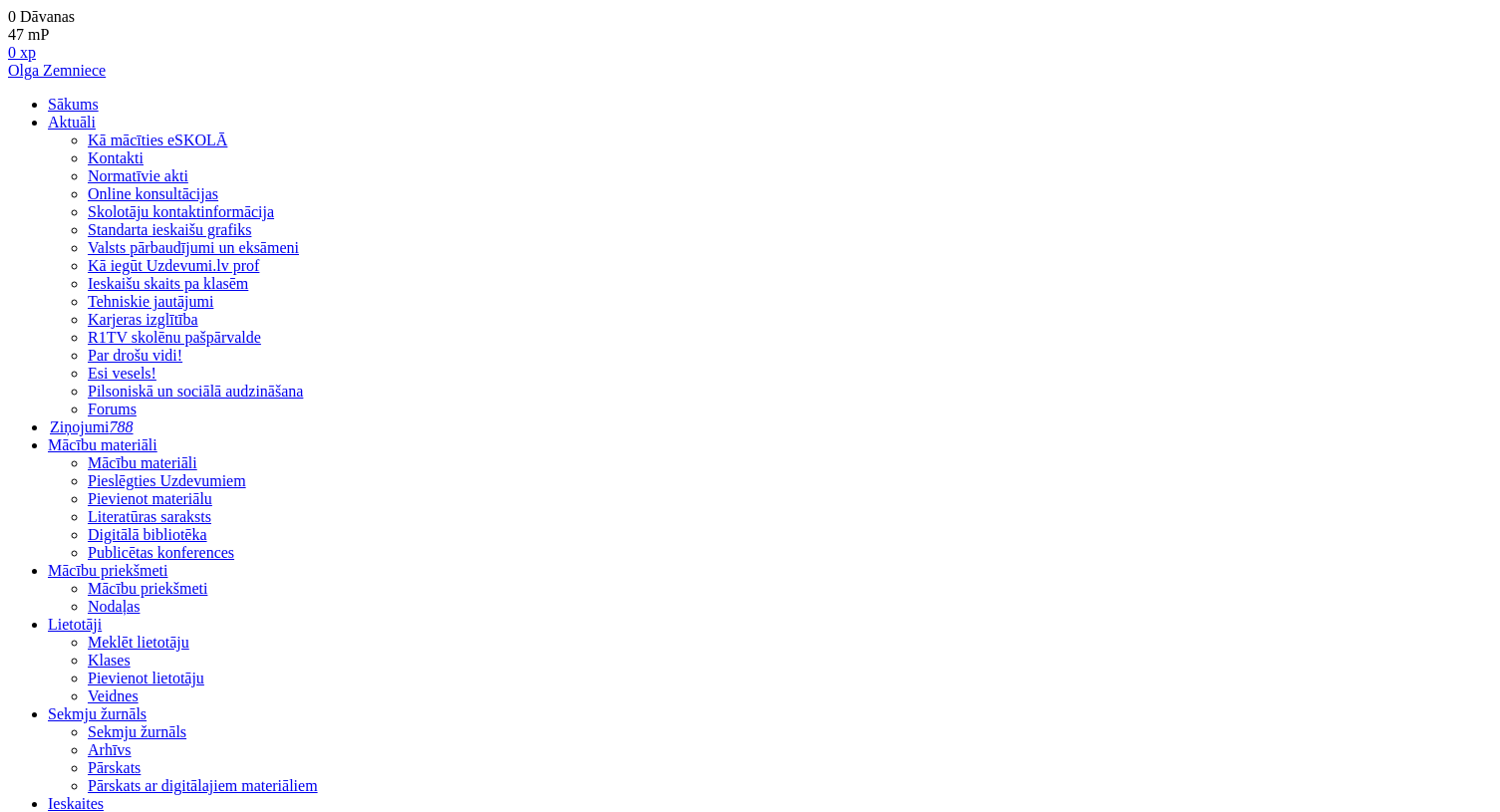 scroll, scrollTop: 16, scrollLeft: 0, axis: vertical 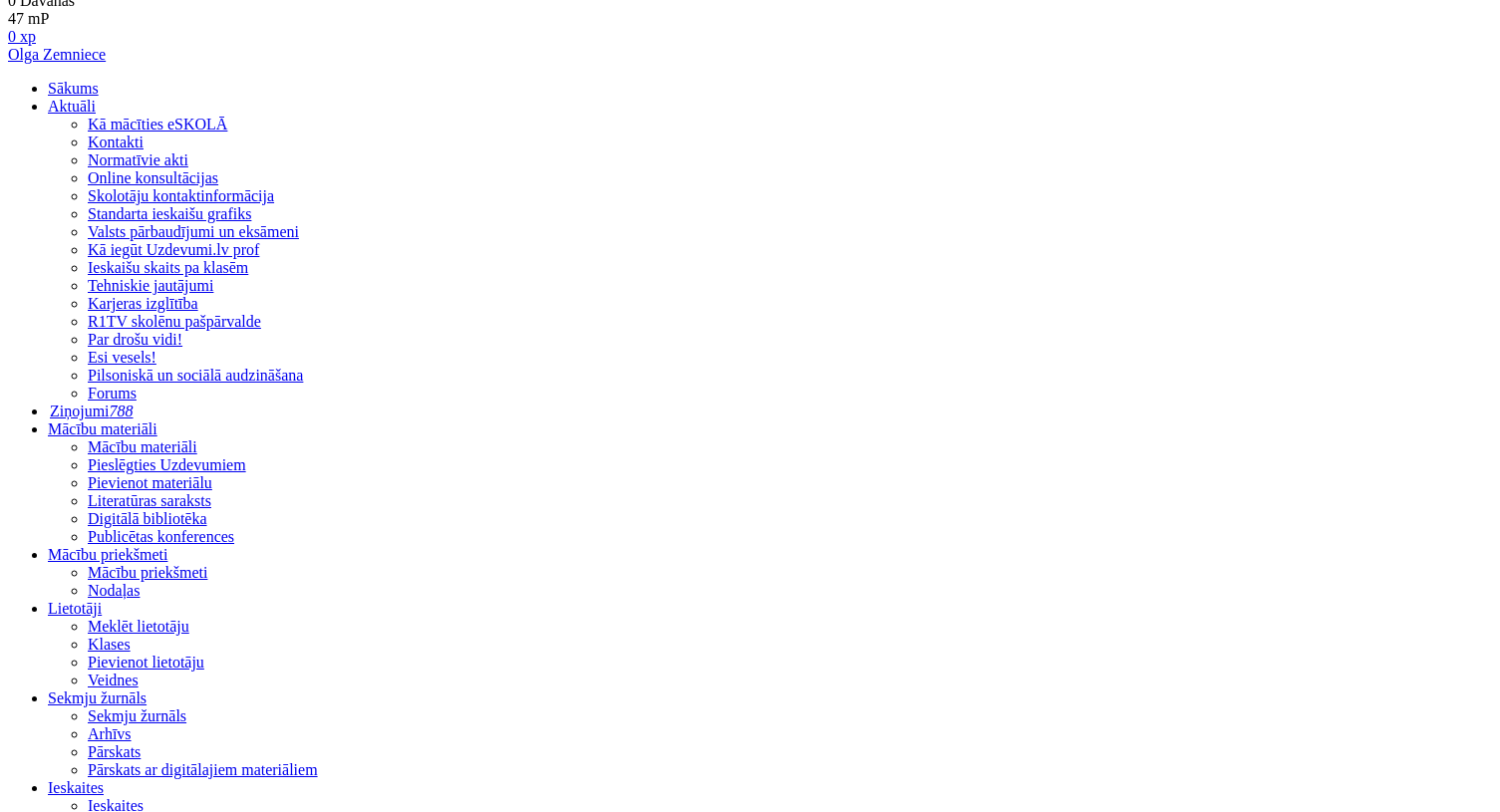 click on "Jautājumi" at bounding box center (79, 3778) 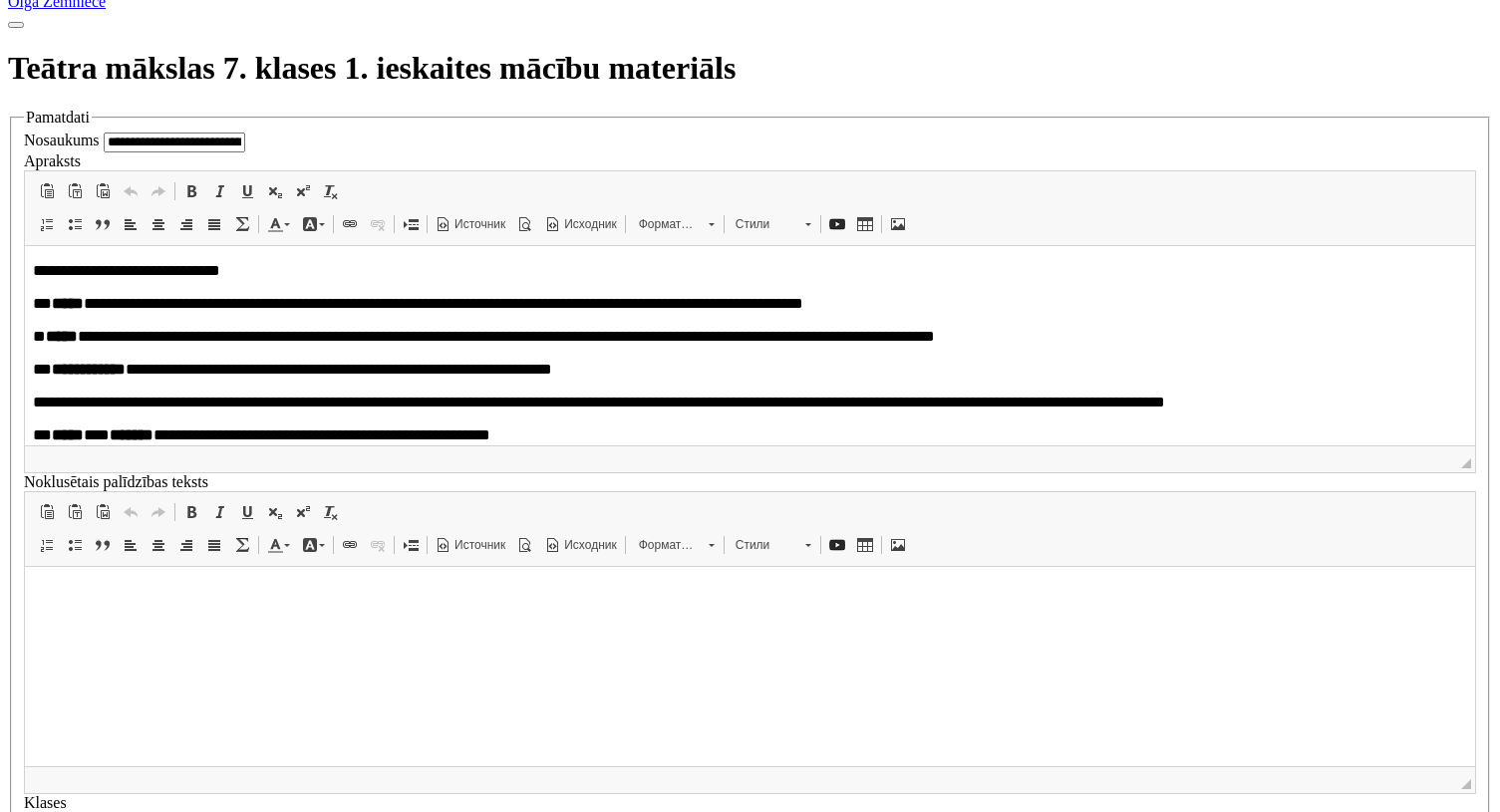 scroll, scrollTop: 1564, scrollLeft: 0, axis: vertical 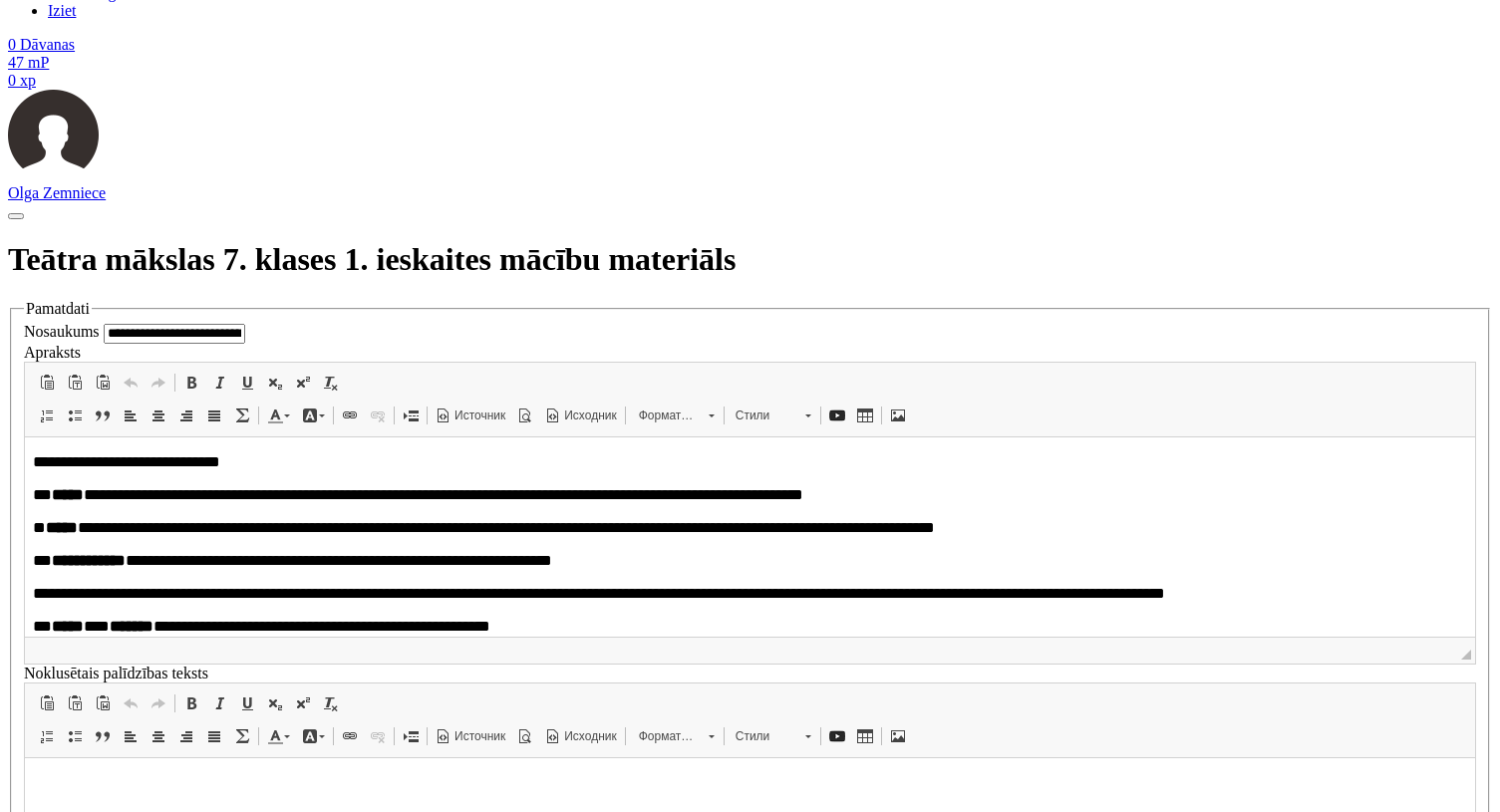 click on "Digitālie materiāli" at bounding box center [106, -689] 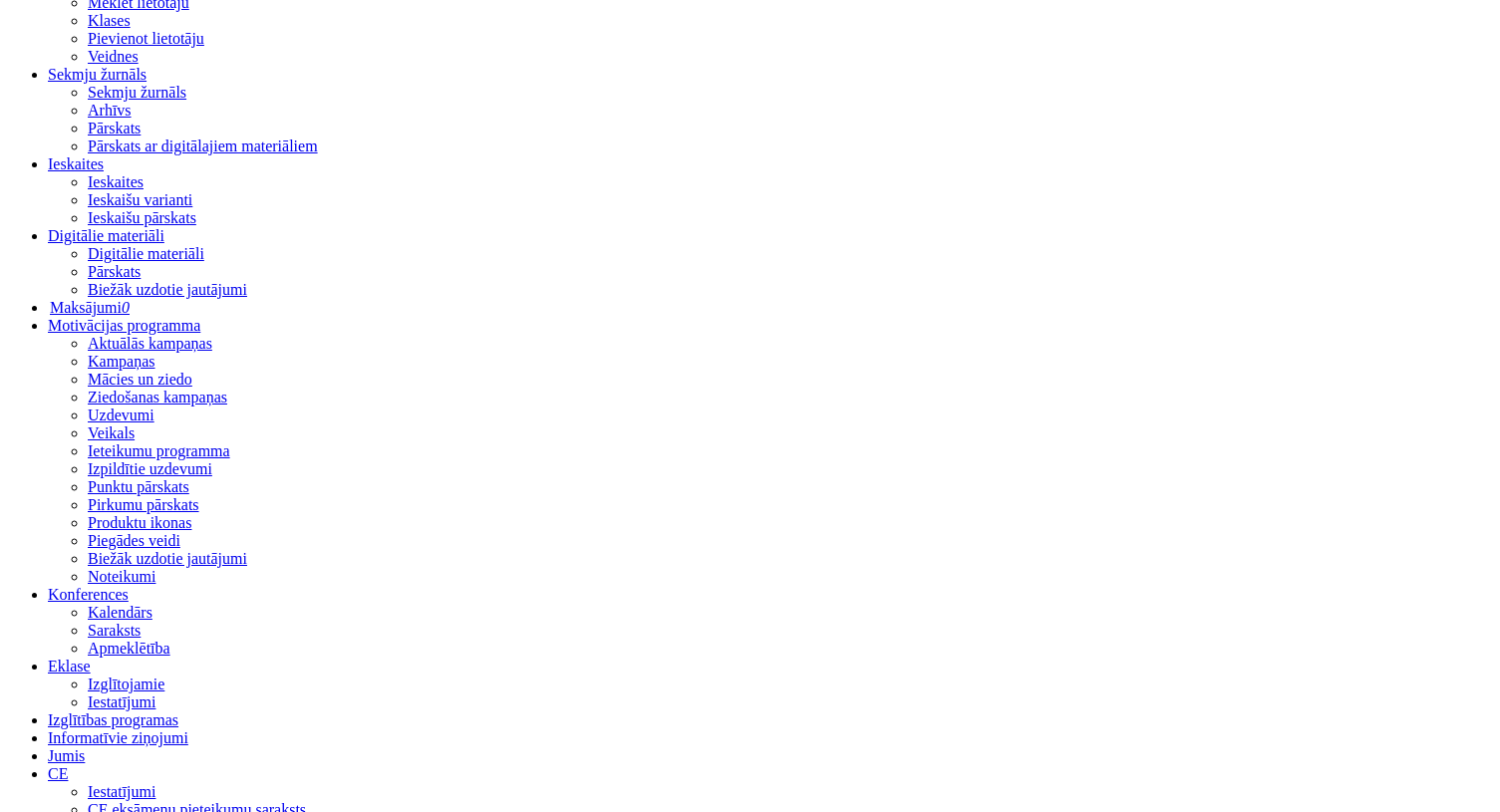 scroll, scrollTop: 0, scrollLeft: 0, axis: both 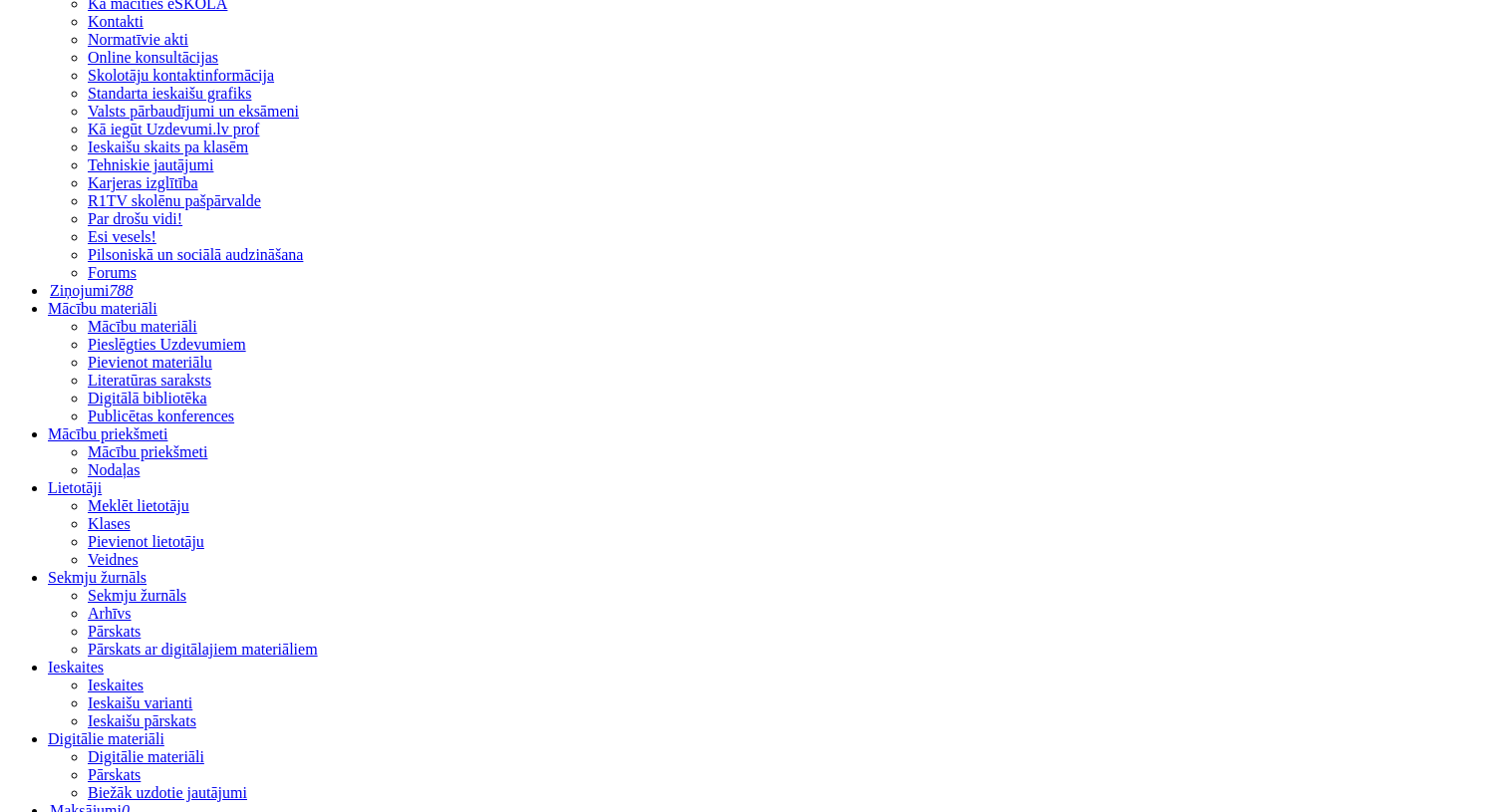 click on "Labot" at bounding box center (26, 2111) 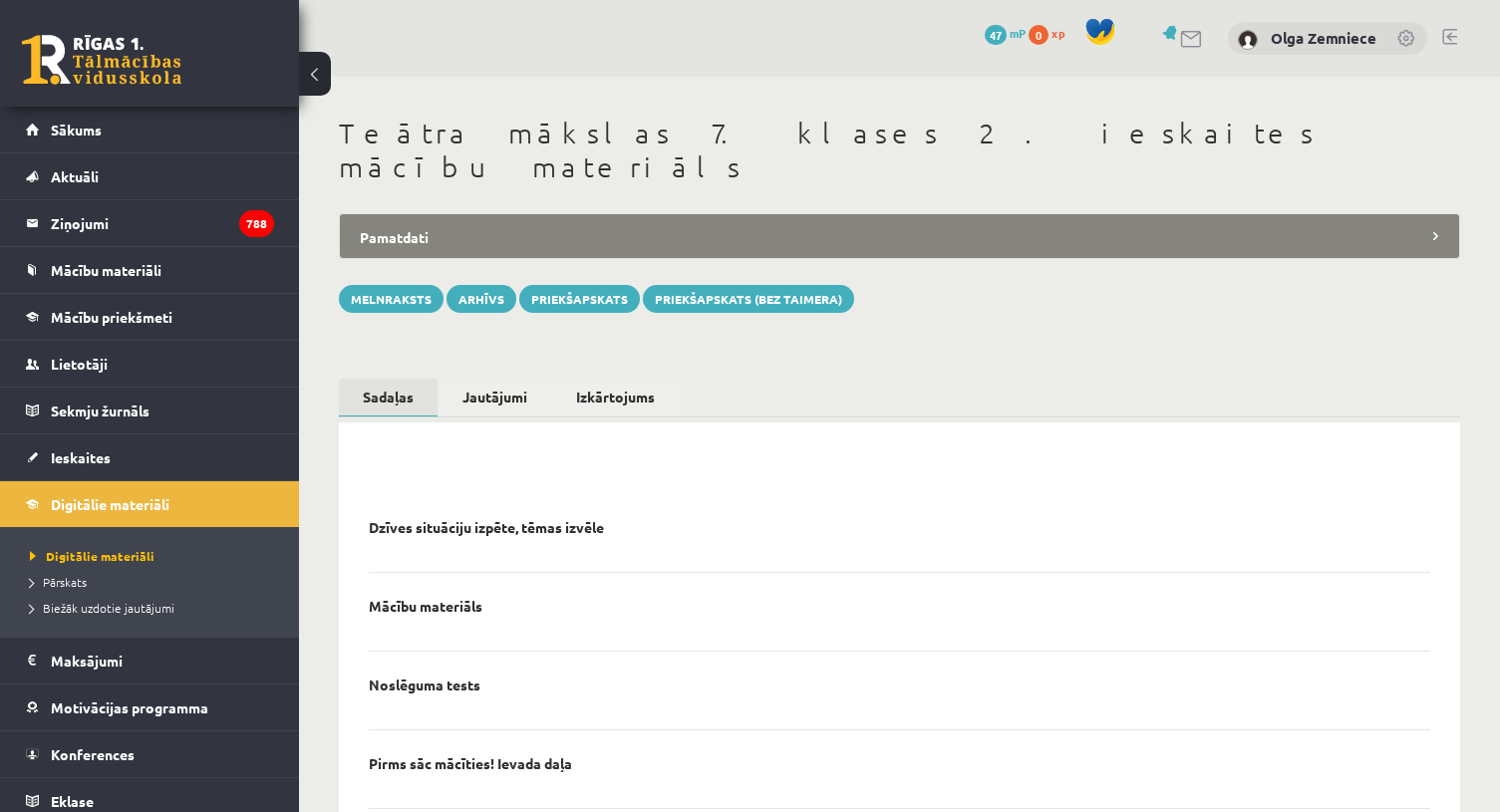 scroll, scrollTop: 0, scrollLeft: 0, axis: both 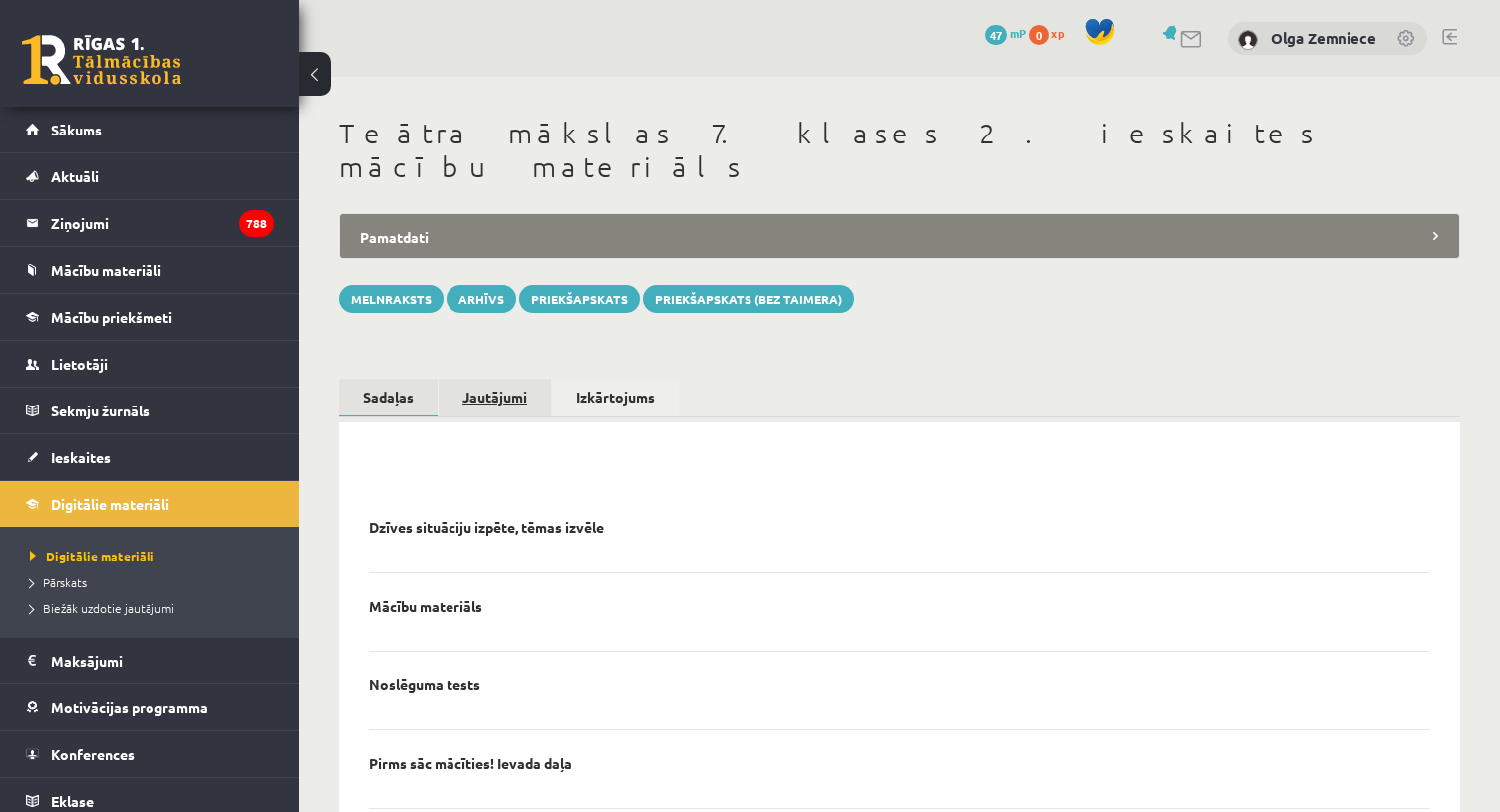click on "Jautājumi" at bounding box center [494, 397] 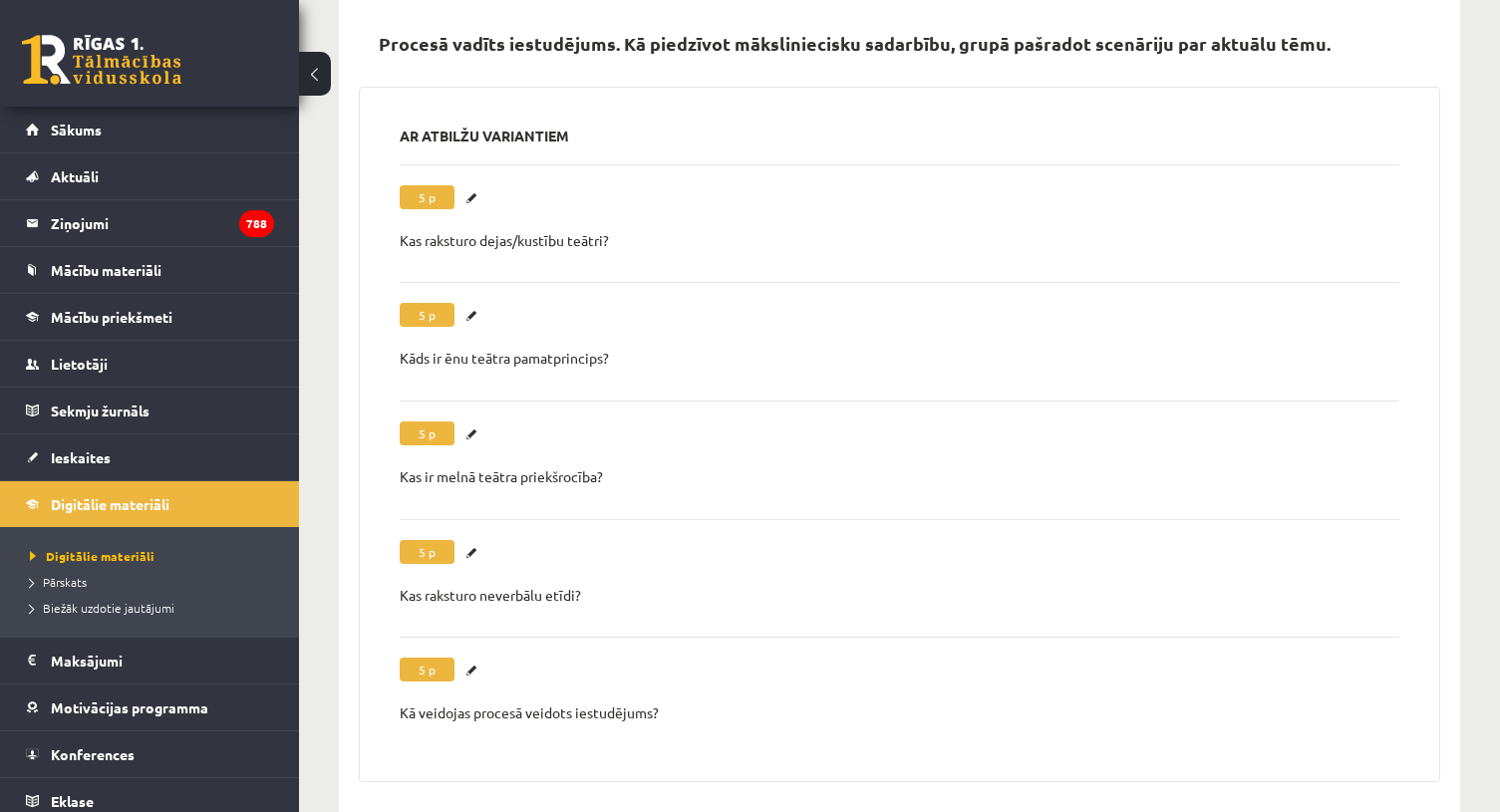 scroll, scrollTop: 2991, scrollLeft: 0, axis: vertical 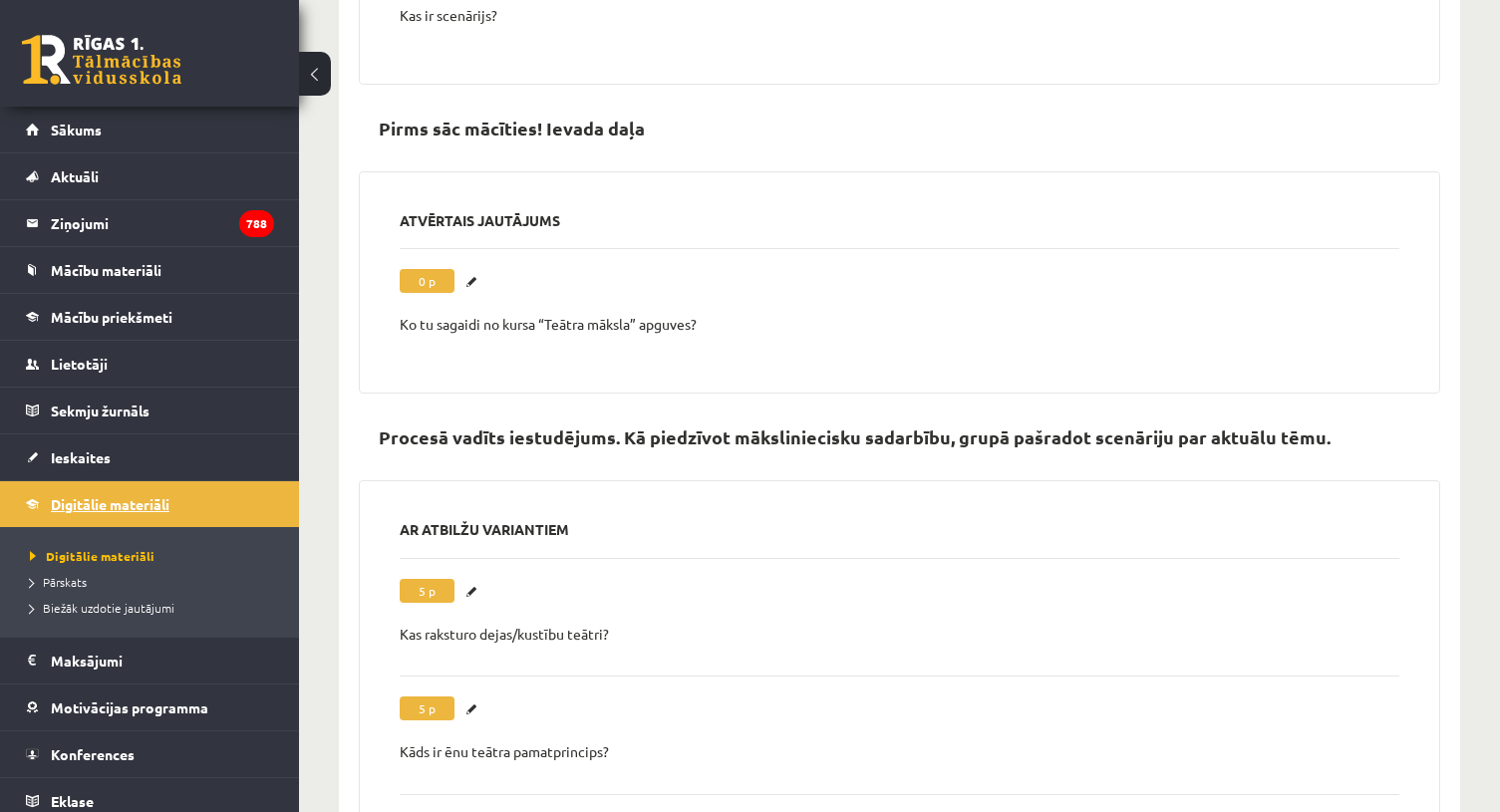 click on "Digitālie materiāli" at bounding box center (150, 504) 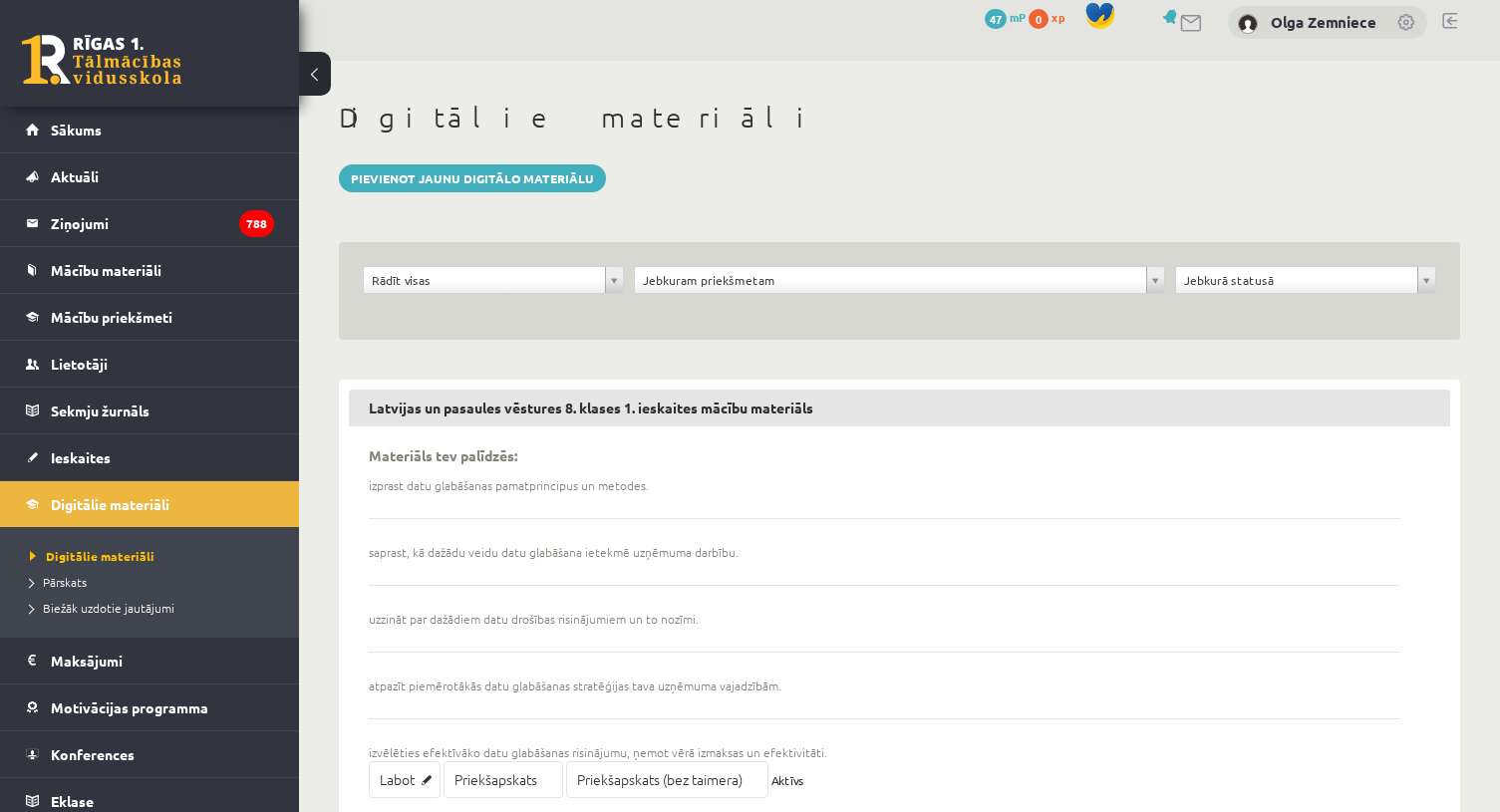 scroll, scrollTop: 0, scrollLeft: 0, axis: both 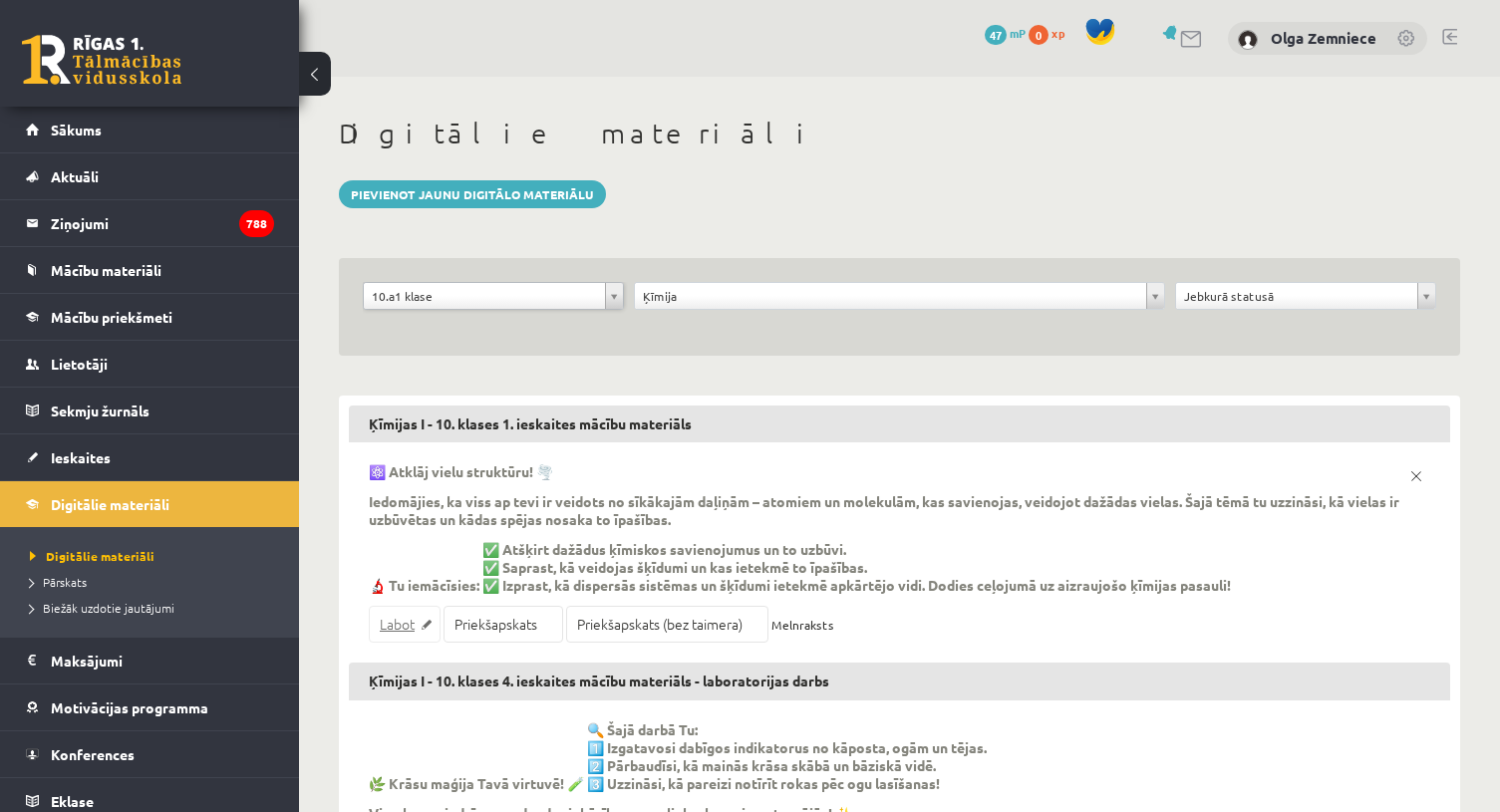 click on "Labot" at bounding box center (405, 624) 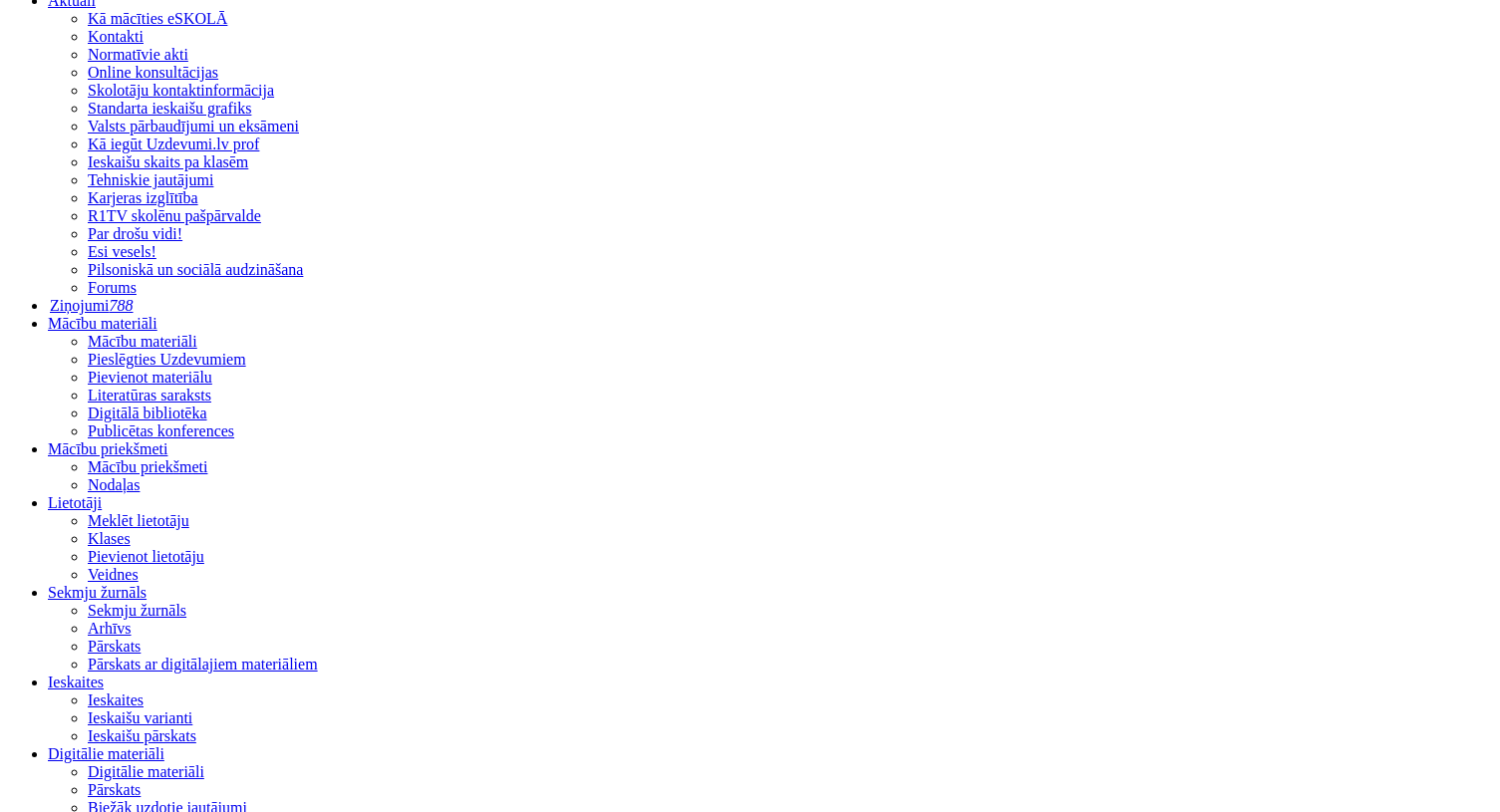 scroll, scrollTop: 0, scrollLeft: 0, axis: both 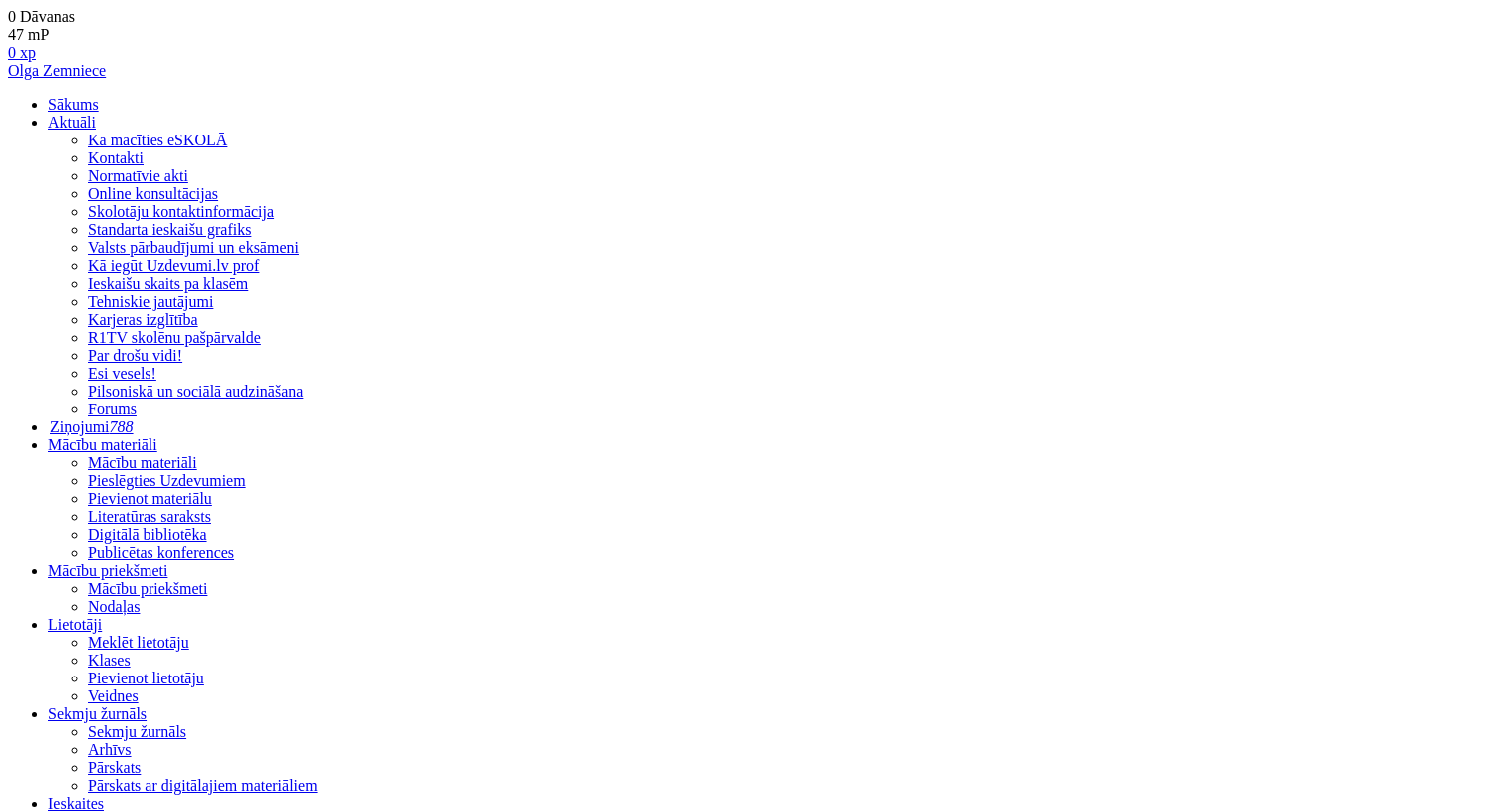 click on "1. tema. Disperso sistēmu veidi" at bounding box center [769, 5362] 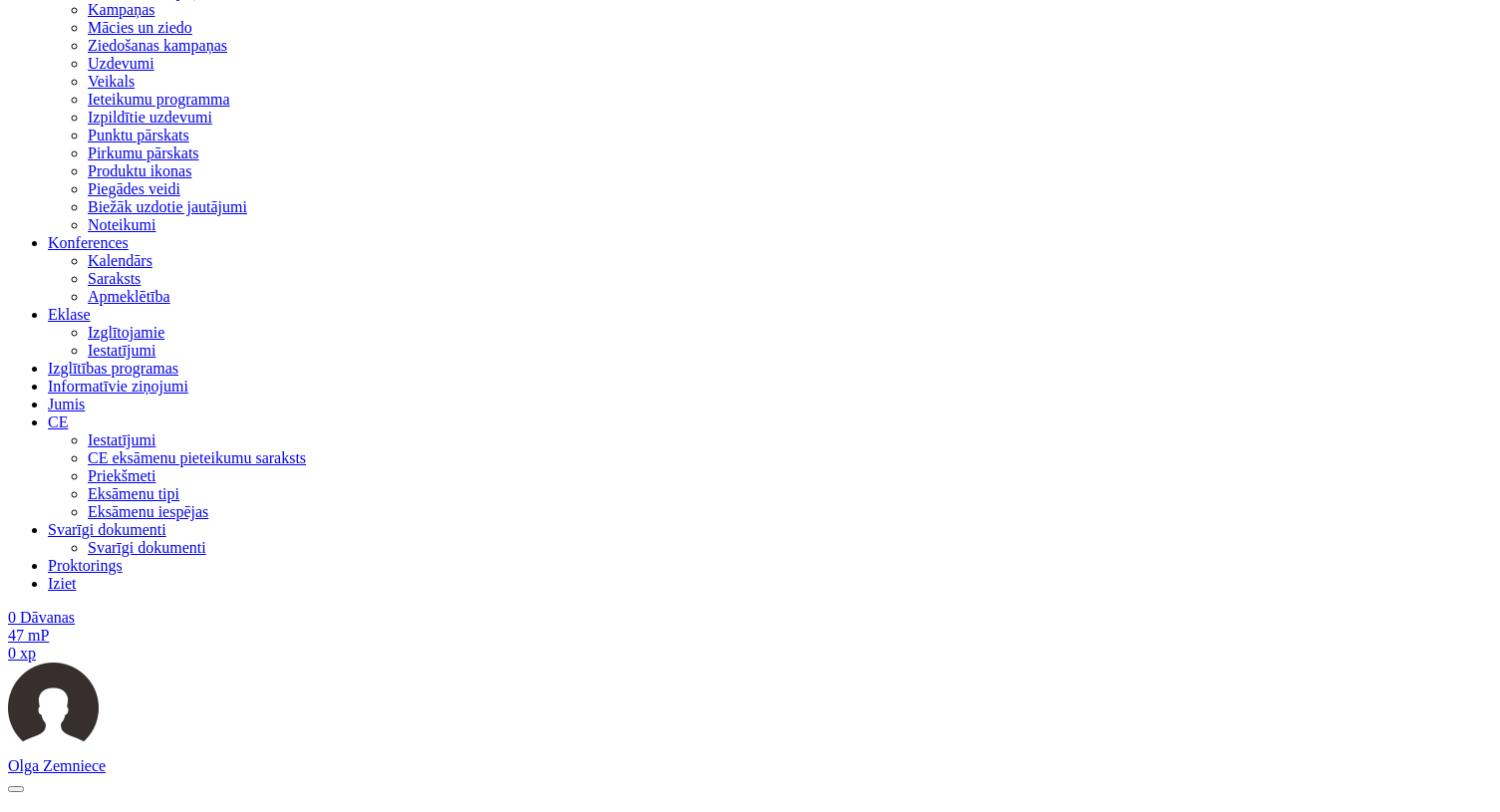 scroll, scrollTop: 999, scrollLeft: 0, axis: vertical 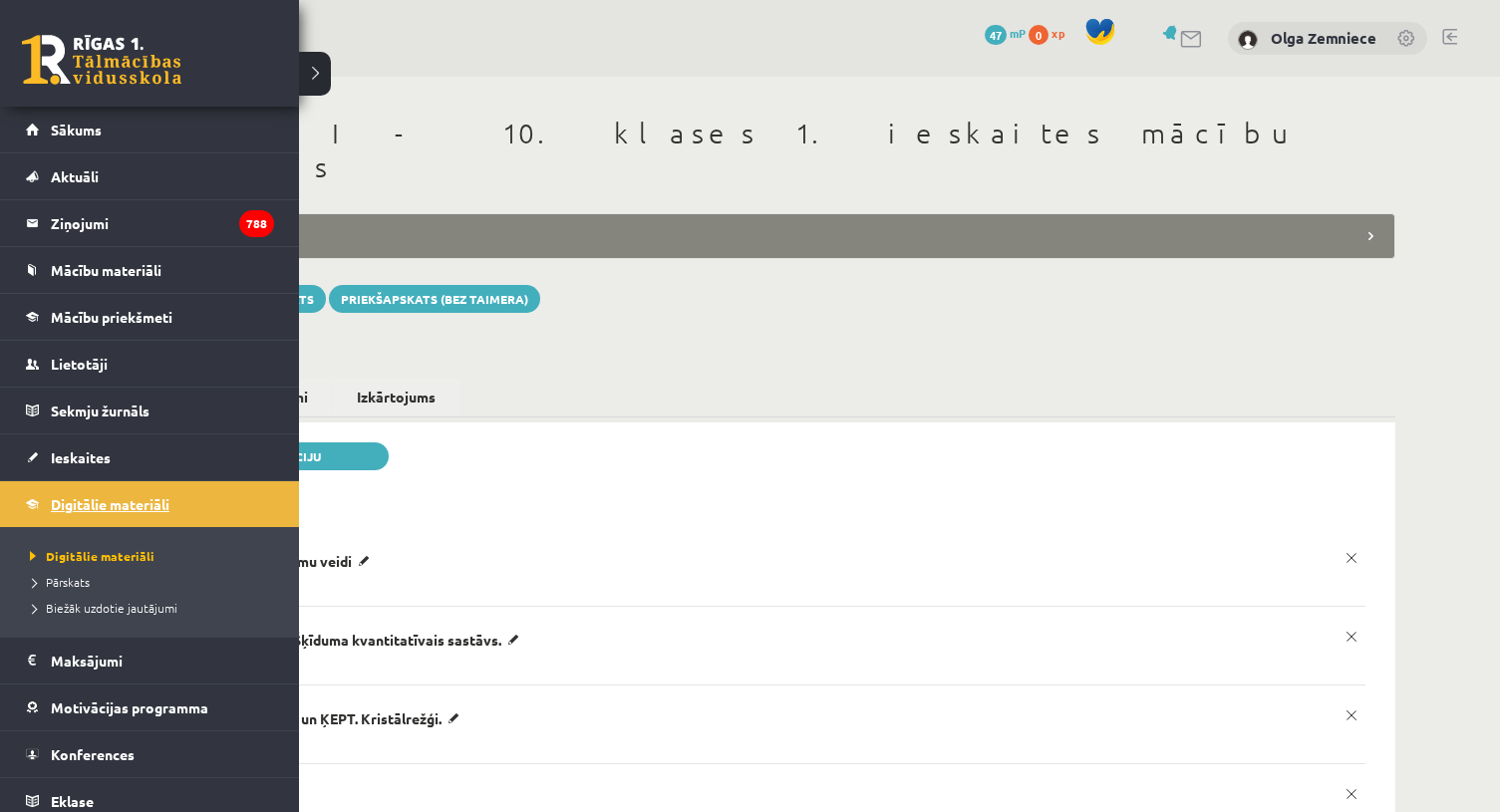 click on "Digitālie materiāli" at bounding box center [150, 504] 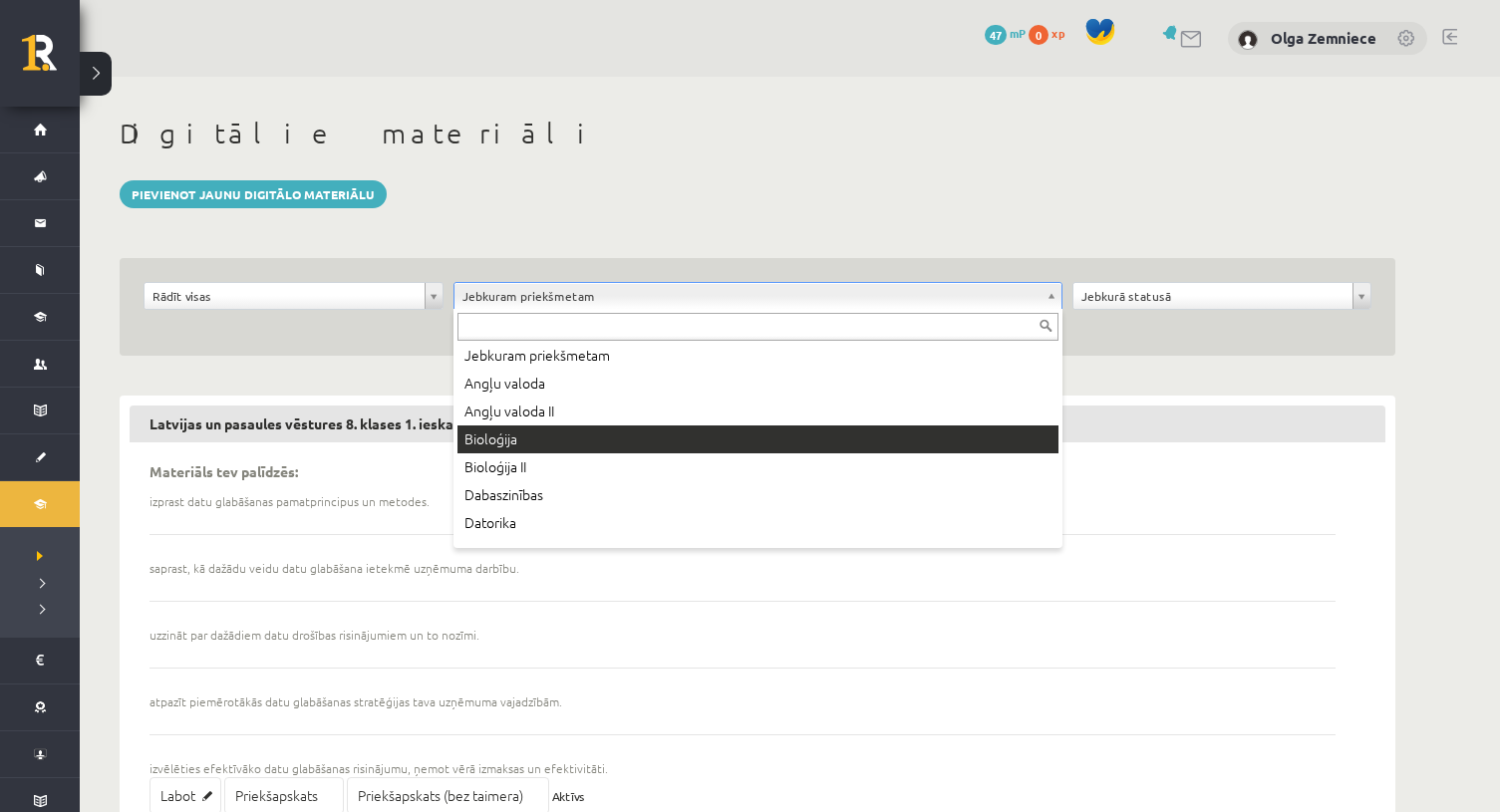 scroll, scrollTop: 387, scrollLeft: 0, axis: vertical 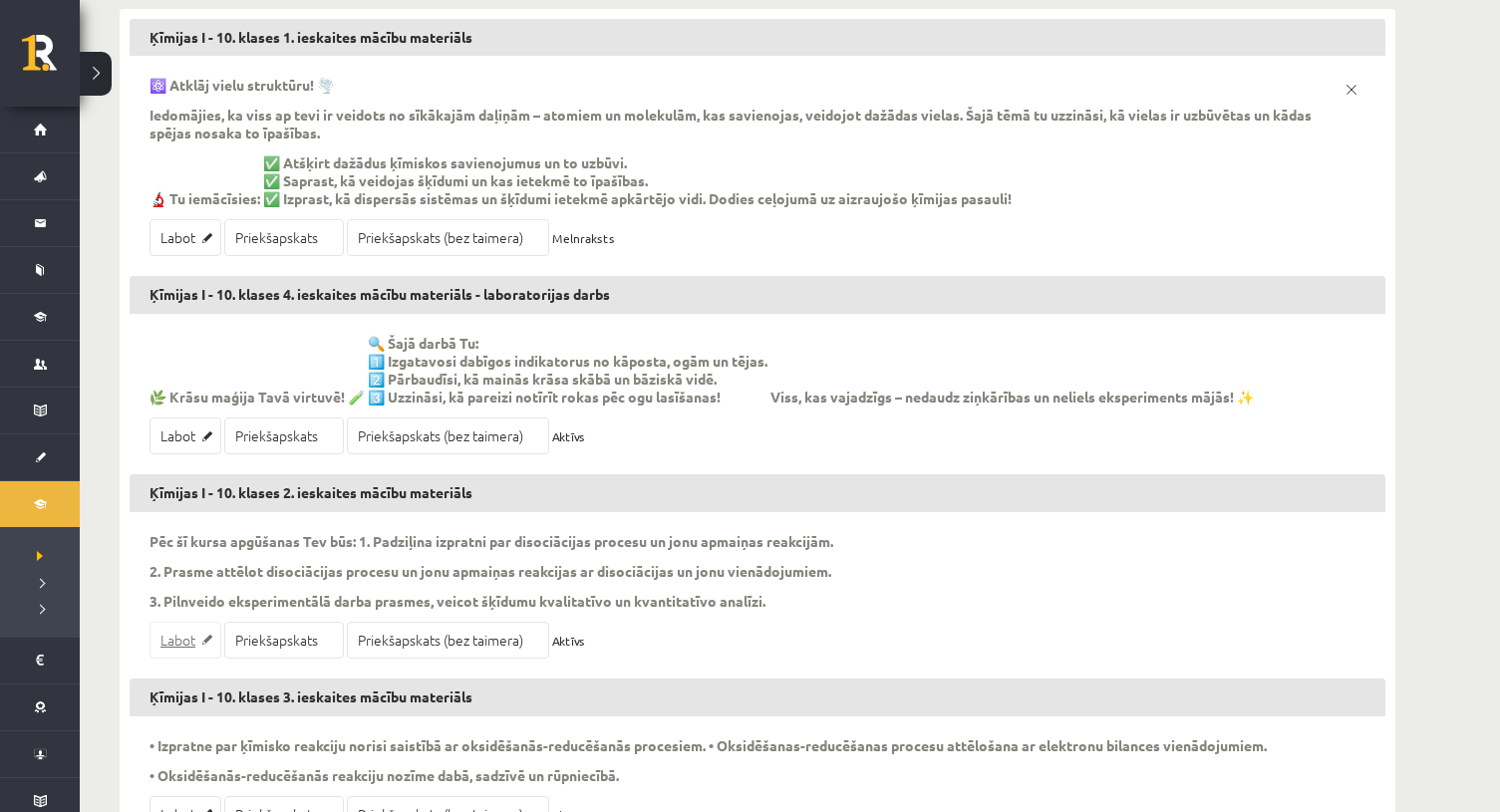 click on "Labot" at bounding box center [185, 640] 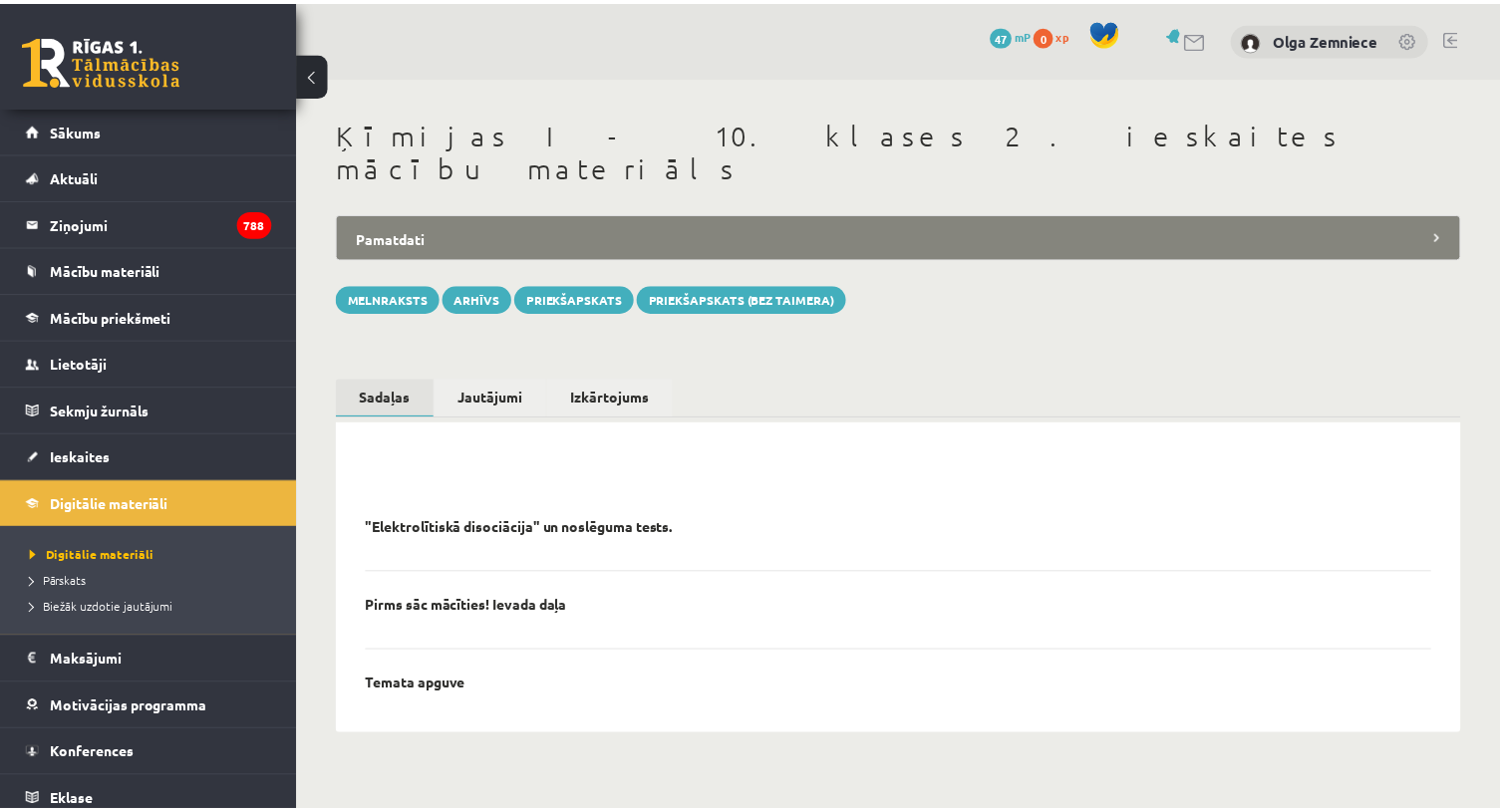 scroll, scrollTop: 0, scrollLeft: 0, axis: both 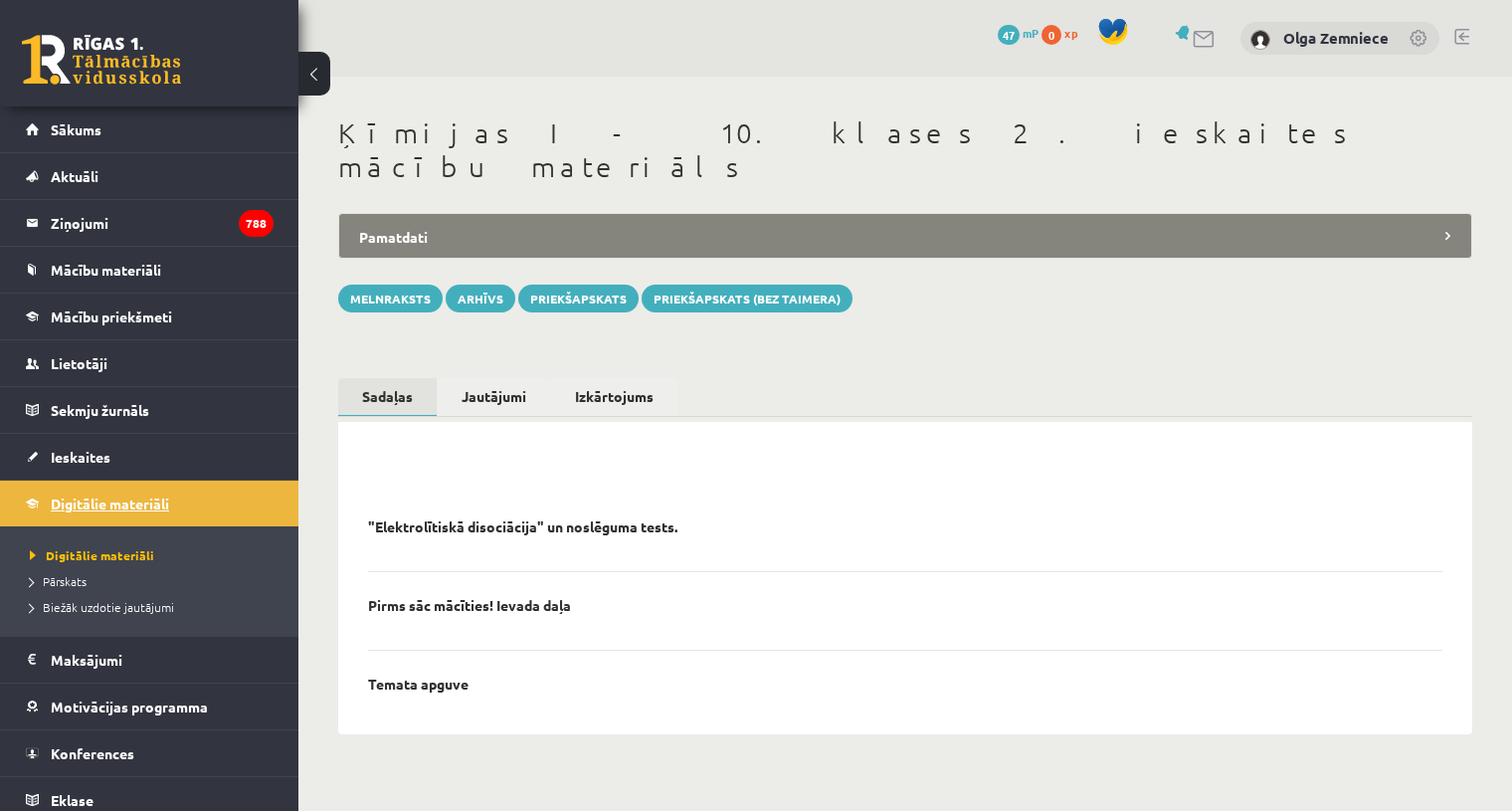 click on "Digitālie materiāli" at bounding box center (109, 504) 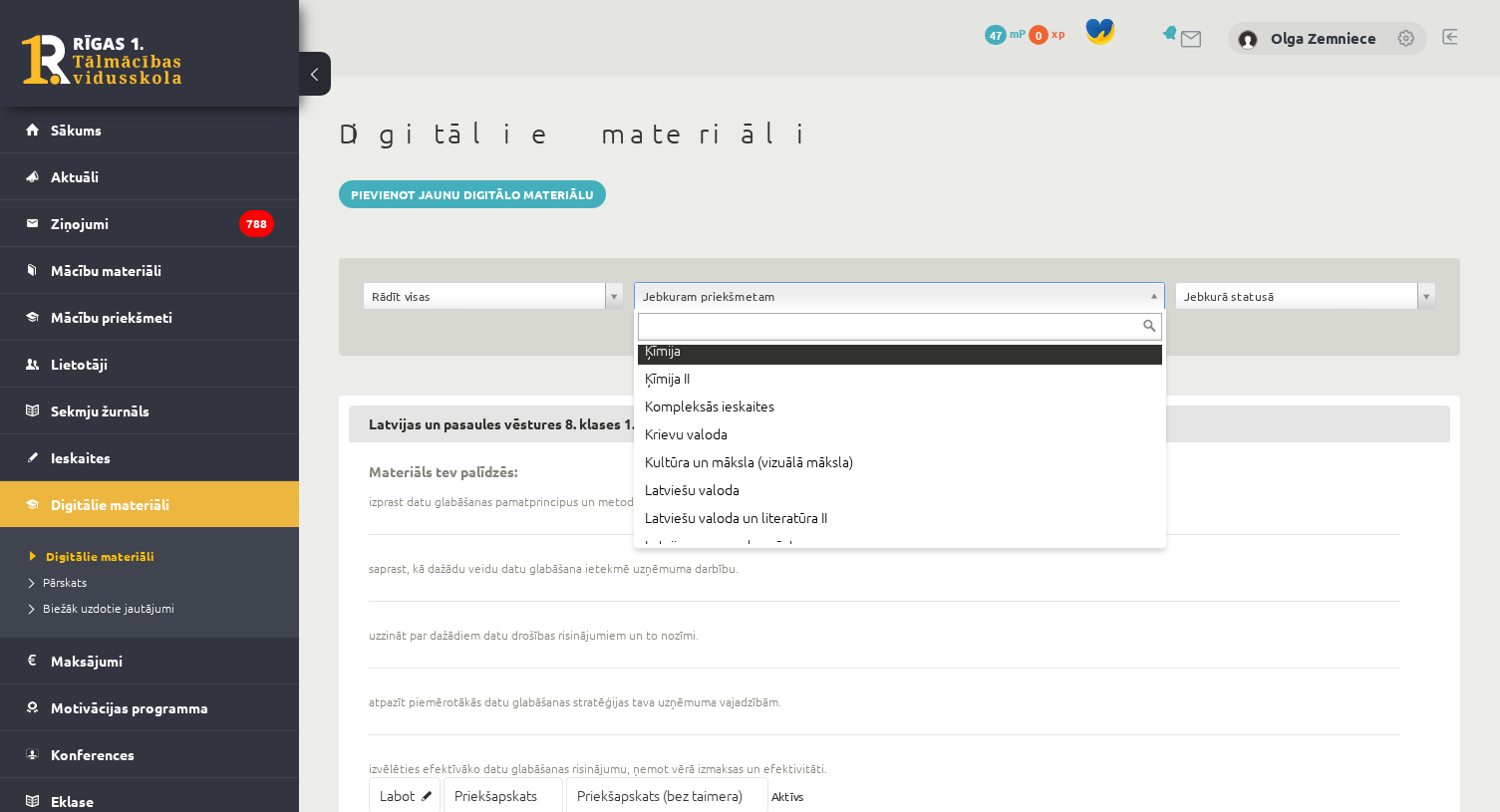 scroll, scrollTop: 418, scrollLeft: 0, axis: vertical 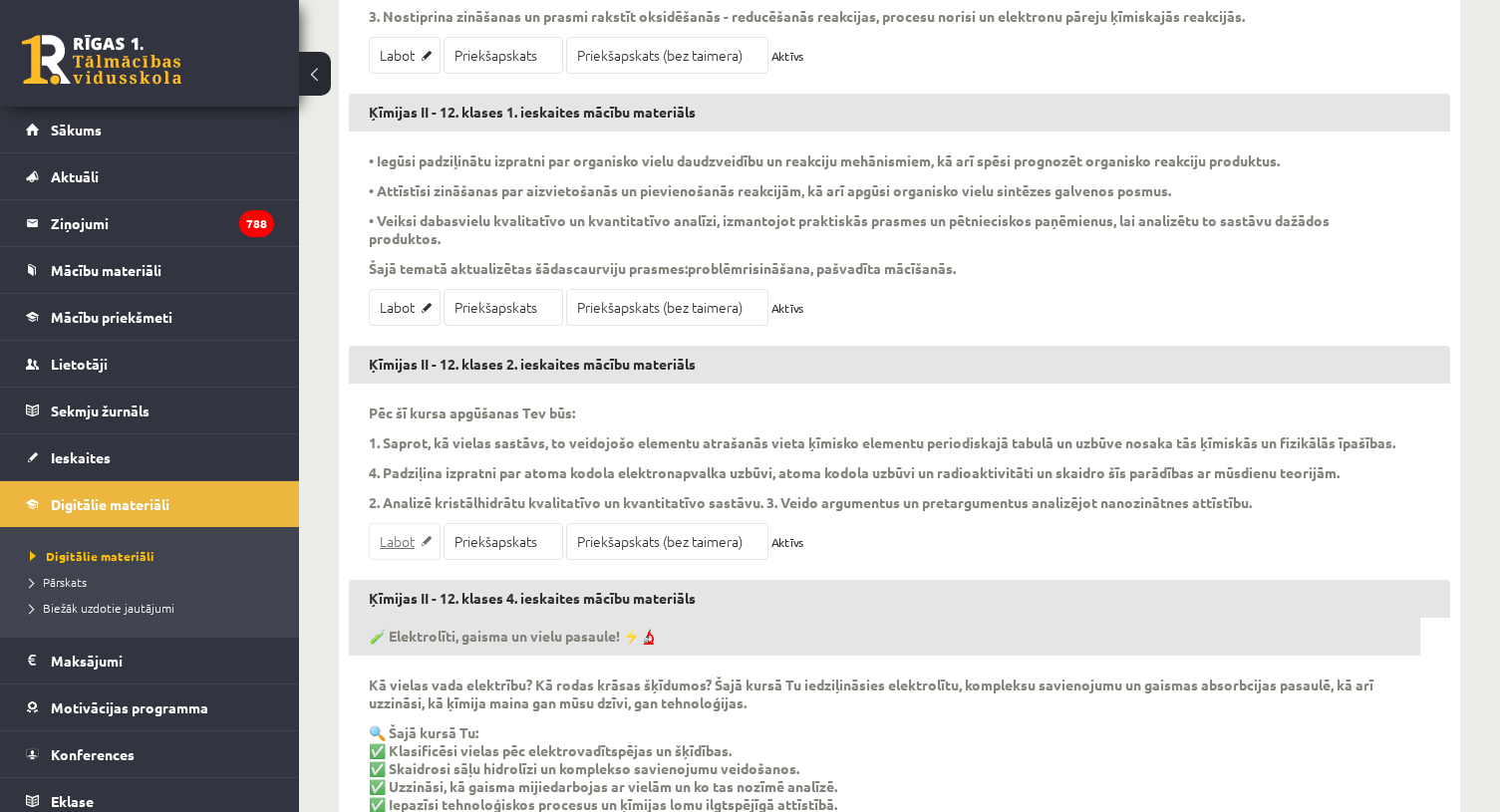 click on "Labot" at bounding box center [405, 541] 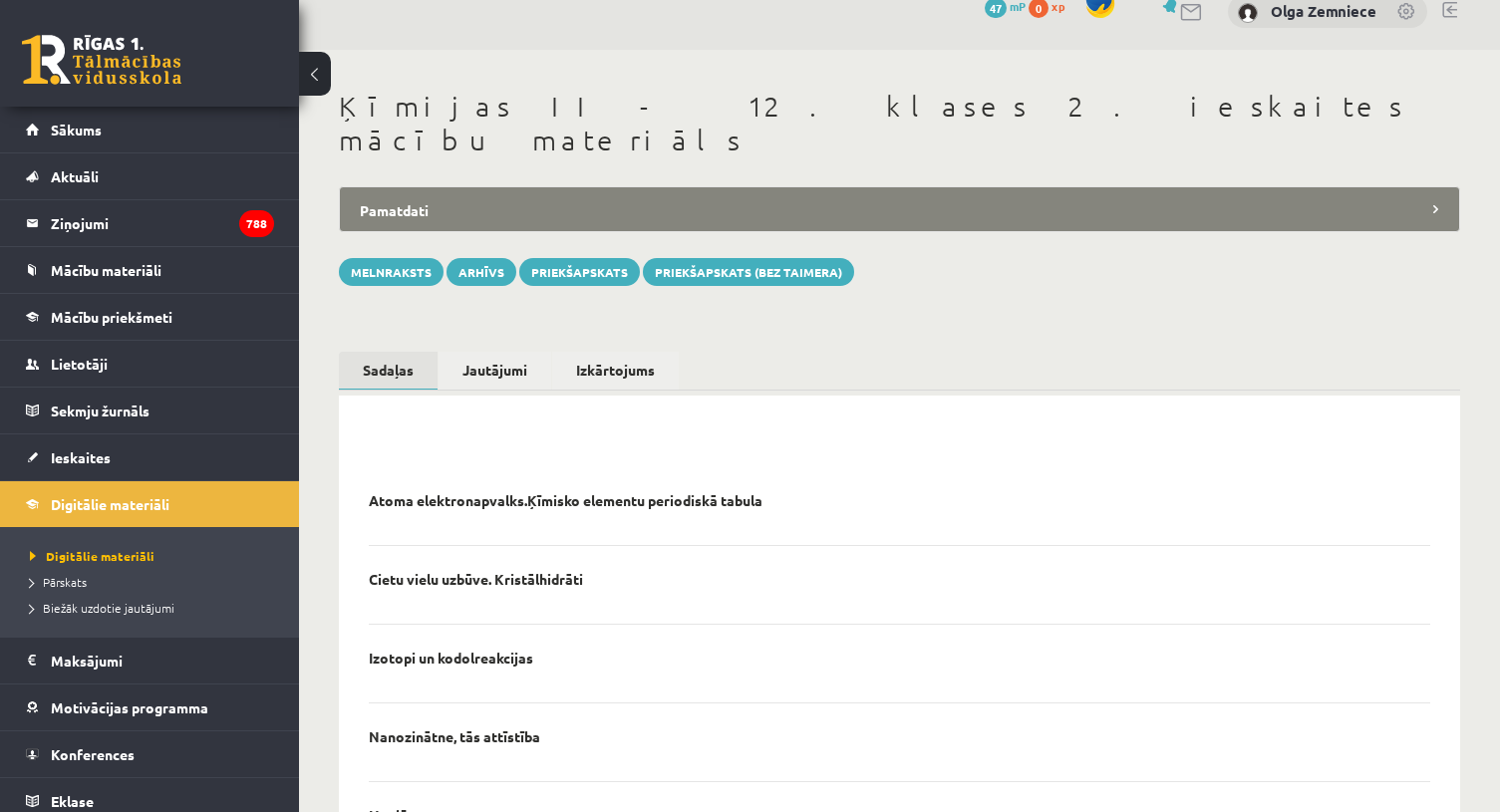 scroll, scrollTop: 0, scrollLeft: 0, axis: both 